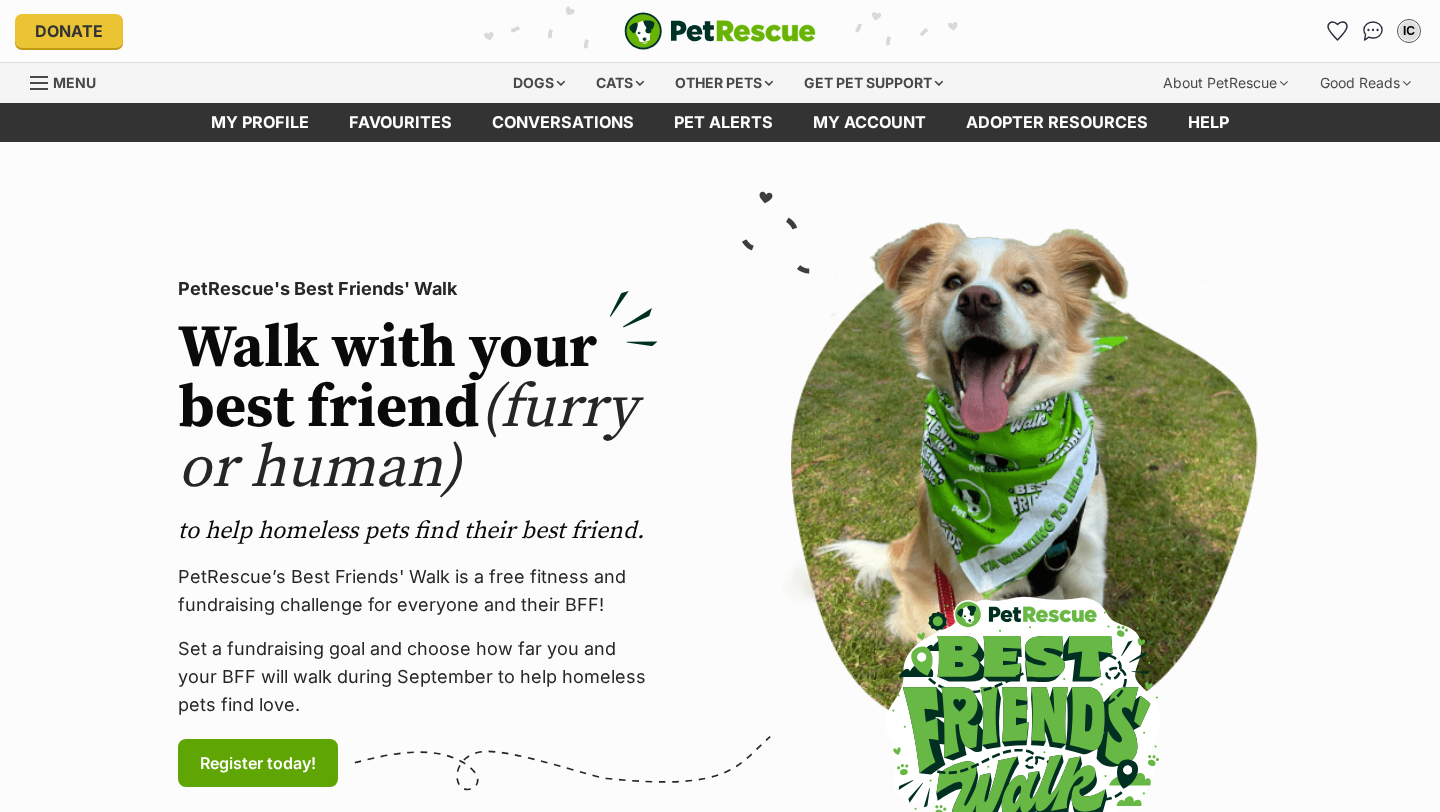 scroll, scrollTop: 0, scrollLeft: 0, axis: both 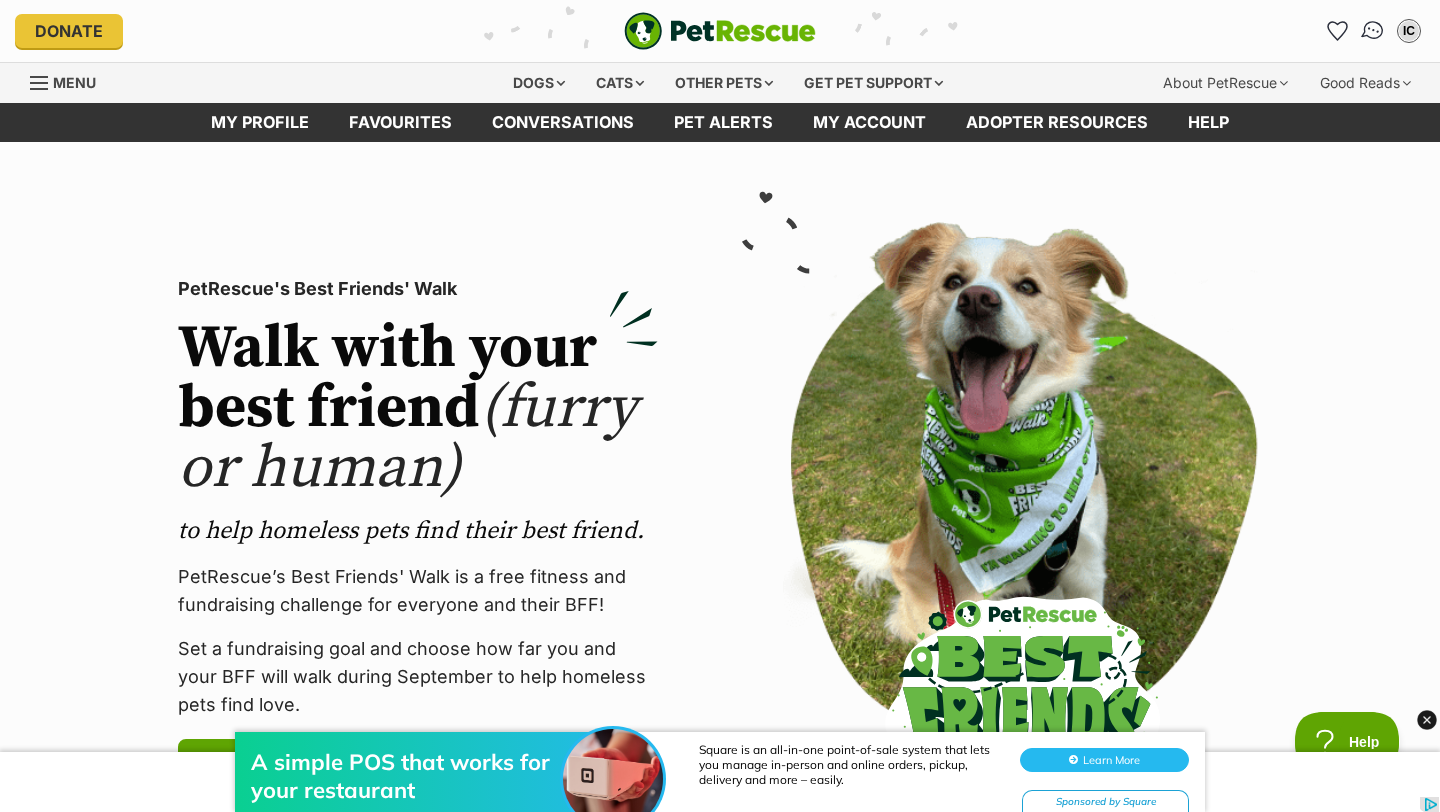 click at bounding box center [1373, 31] 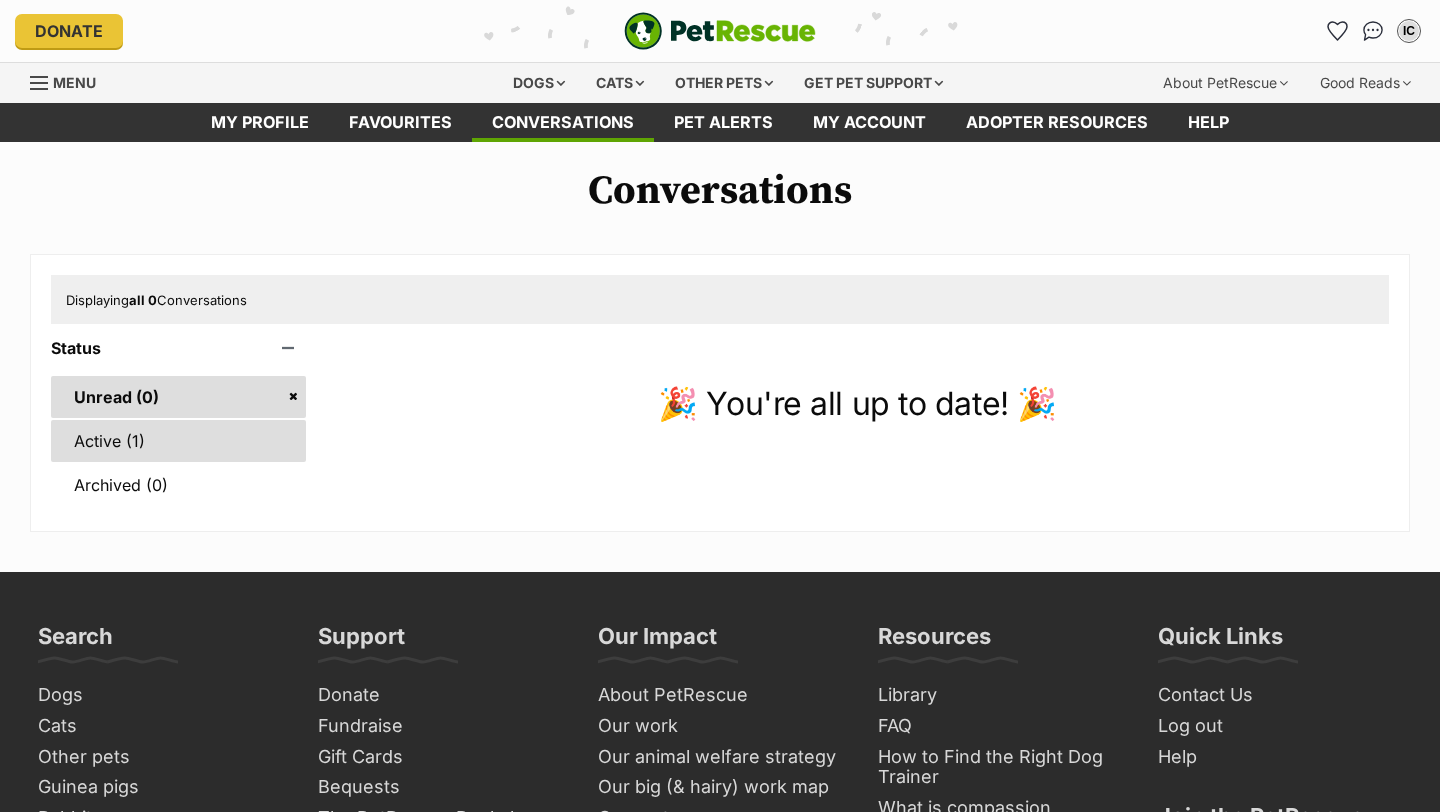 scroll, scrollTop: 0, scrollLeft: 0, axis: both 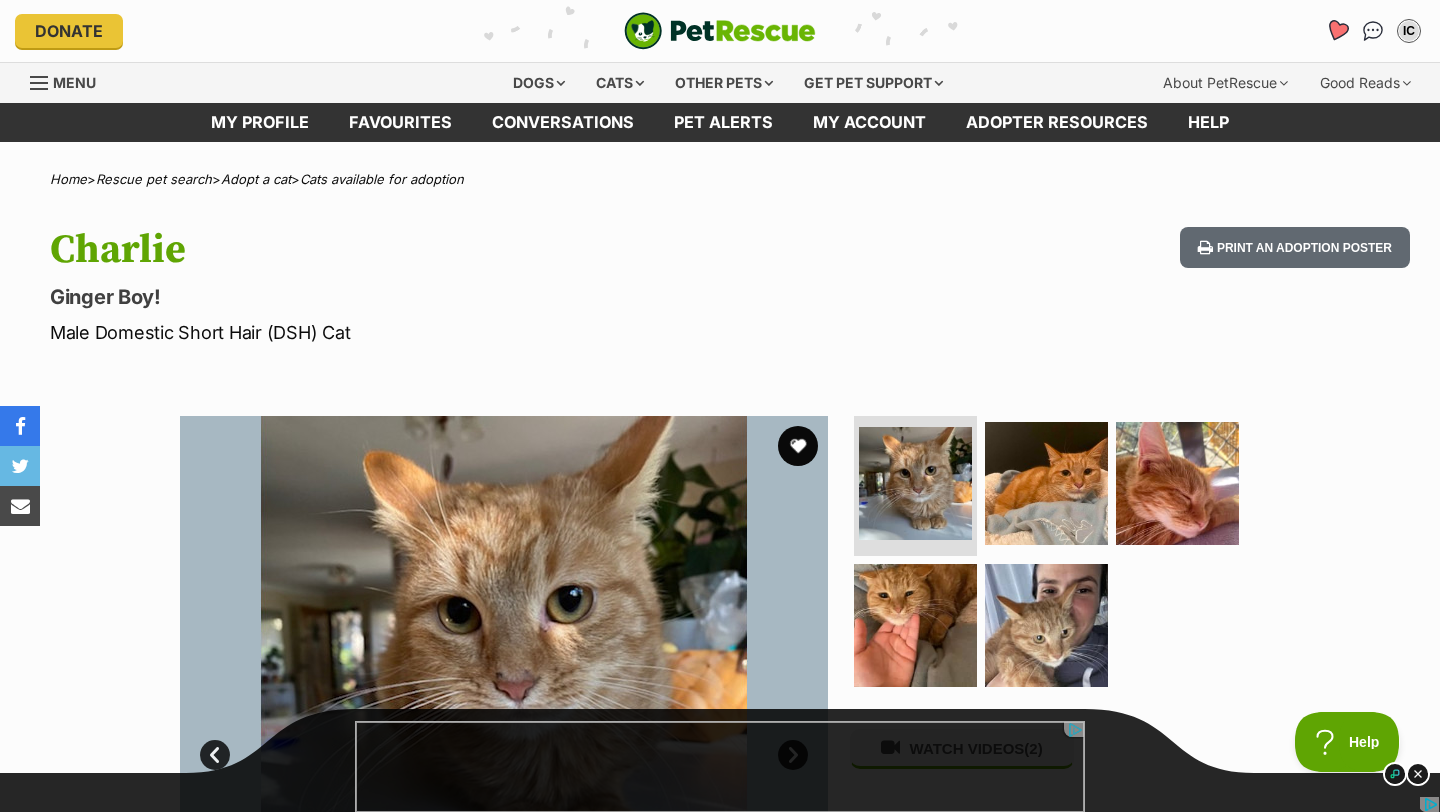 click 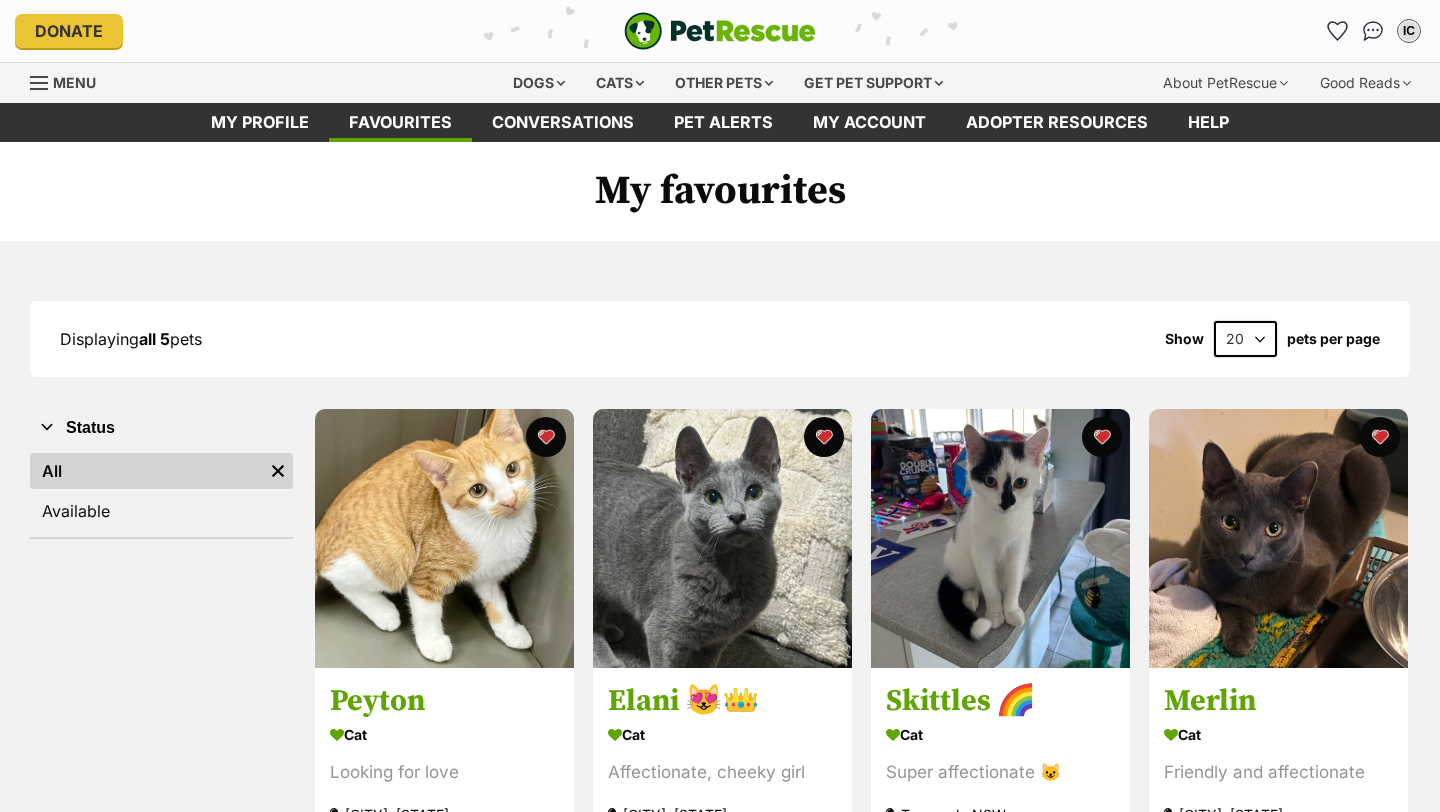 scroll, scrollTop: 0, scrollLeft: 0, axis: both 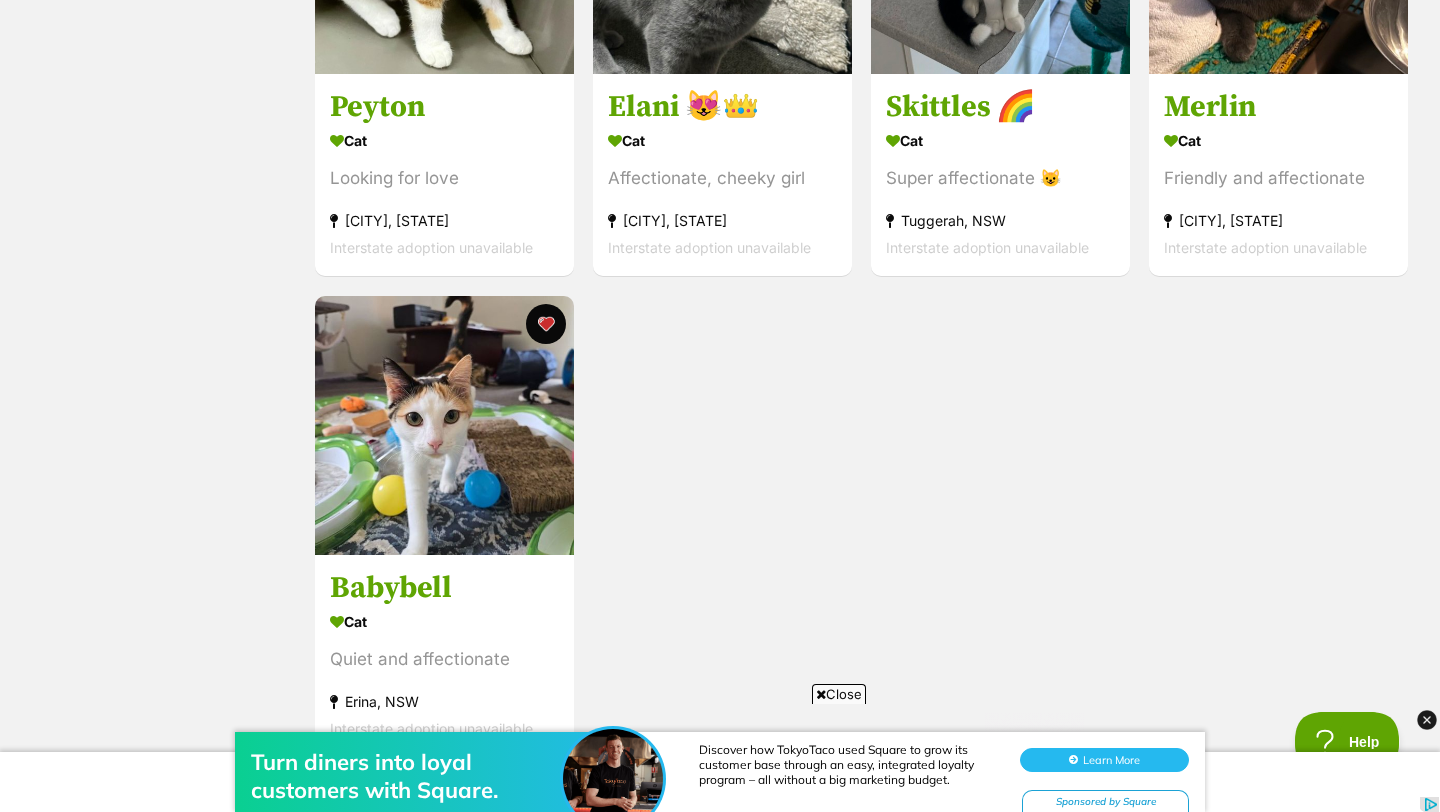 click on "Close" at bounding box center (839, 694) 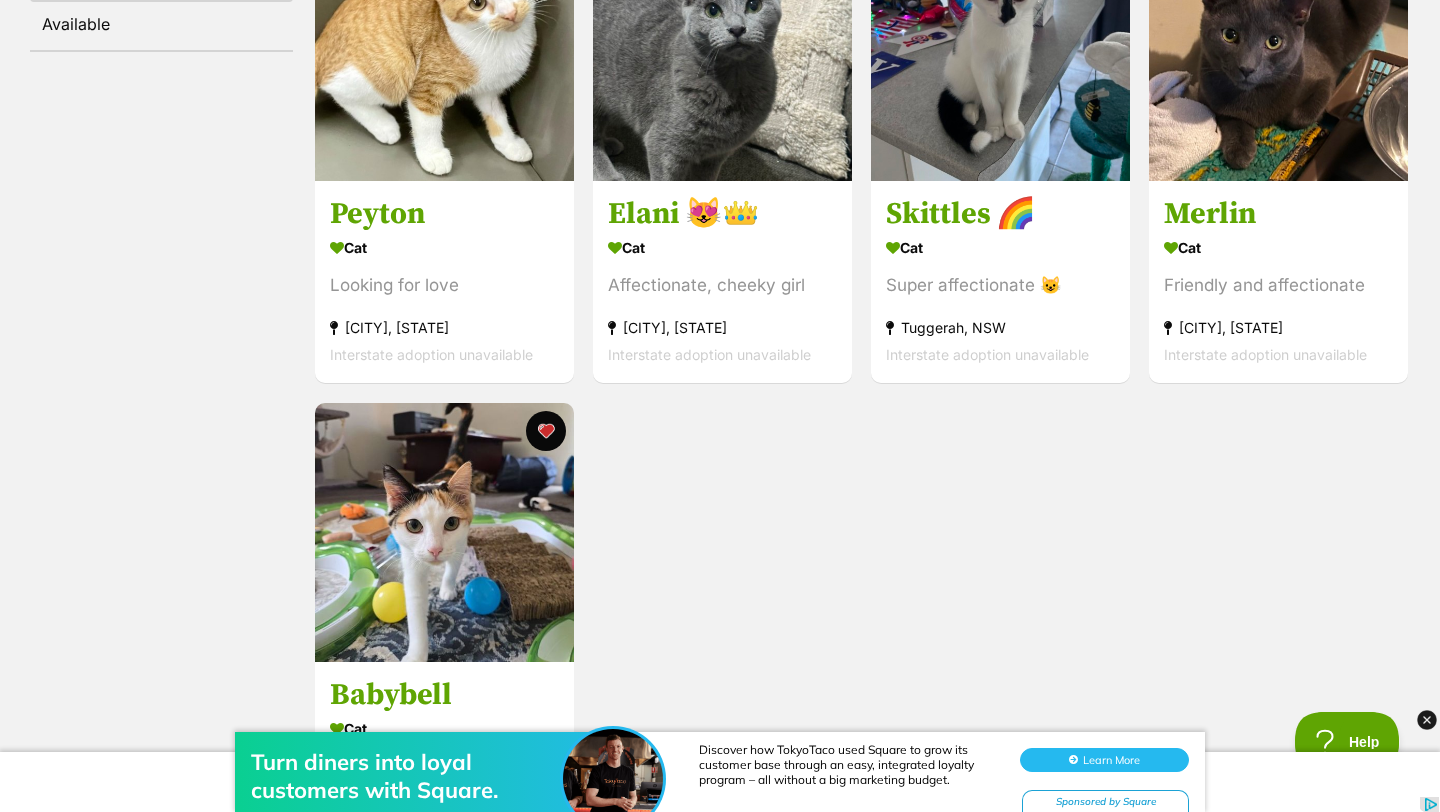 scroll, scrollTop: 501, scrollLeft: 0, axis: vertical 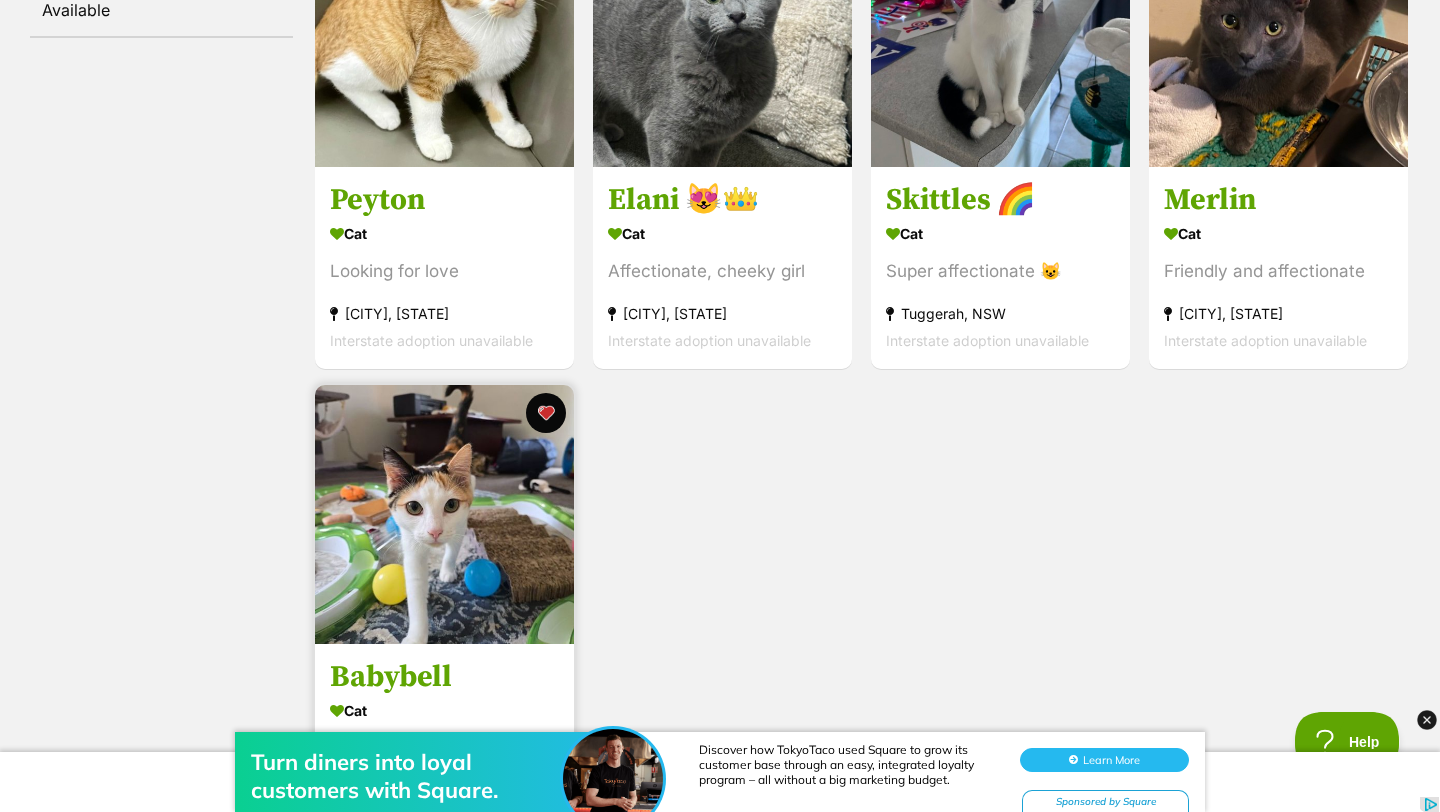 click at bounding box center [444, 514] 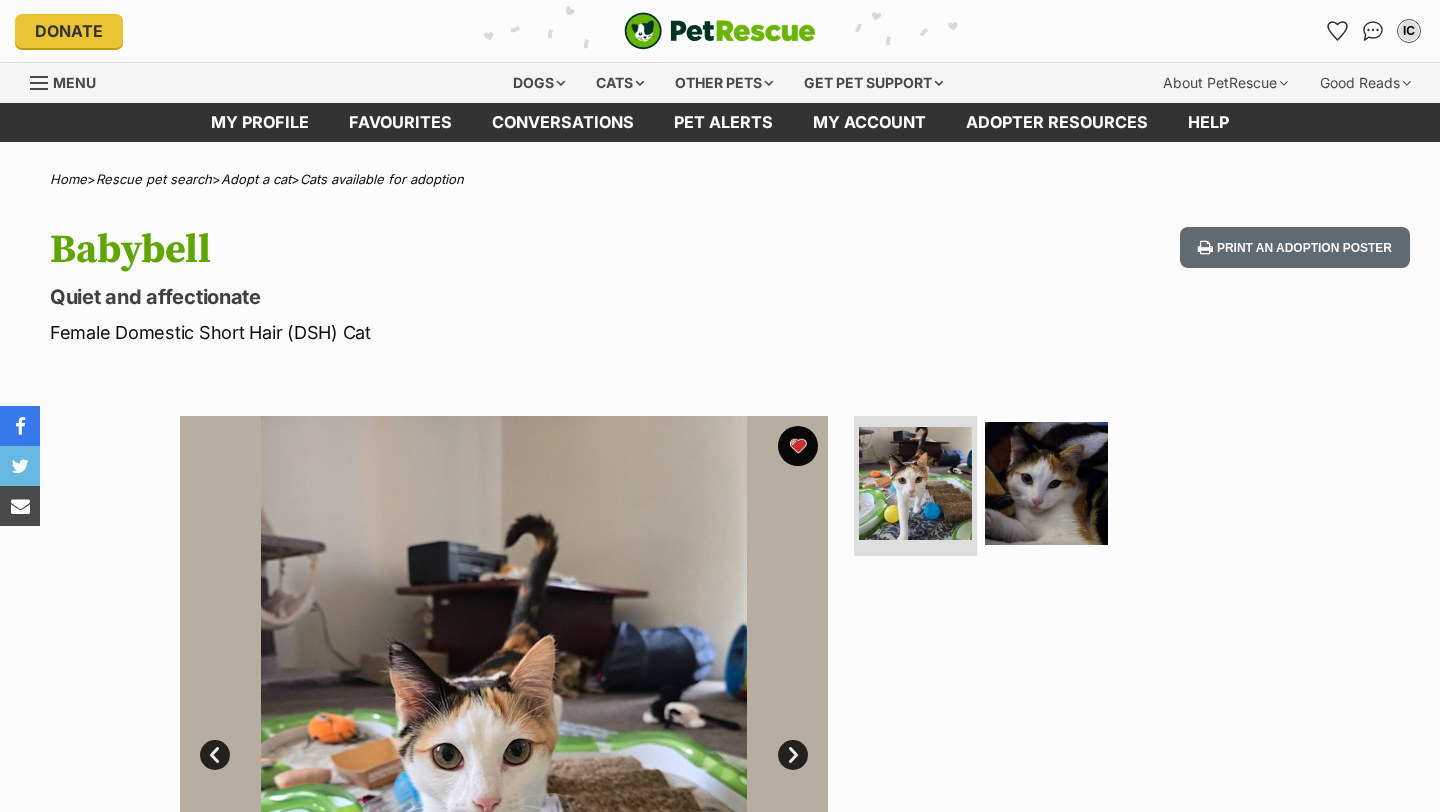 scroll, scrollTop: 0, scrollLeft: 0, axis: both 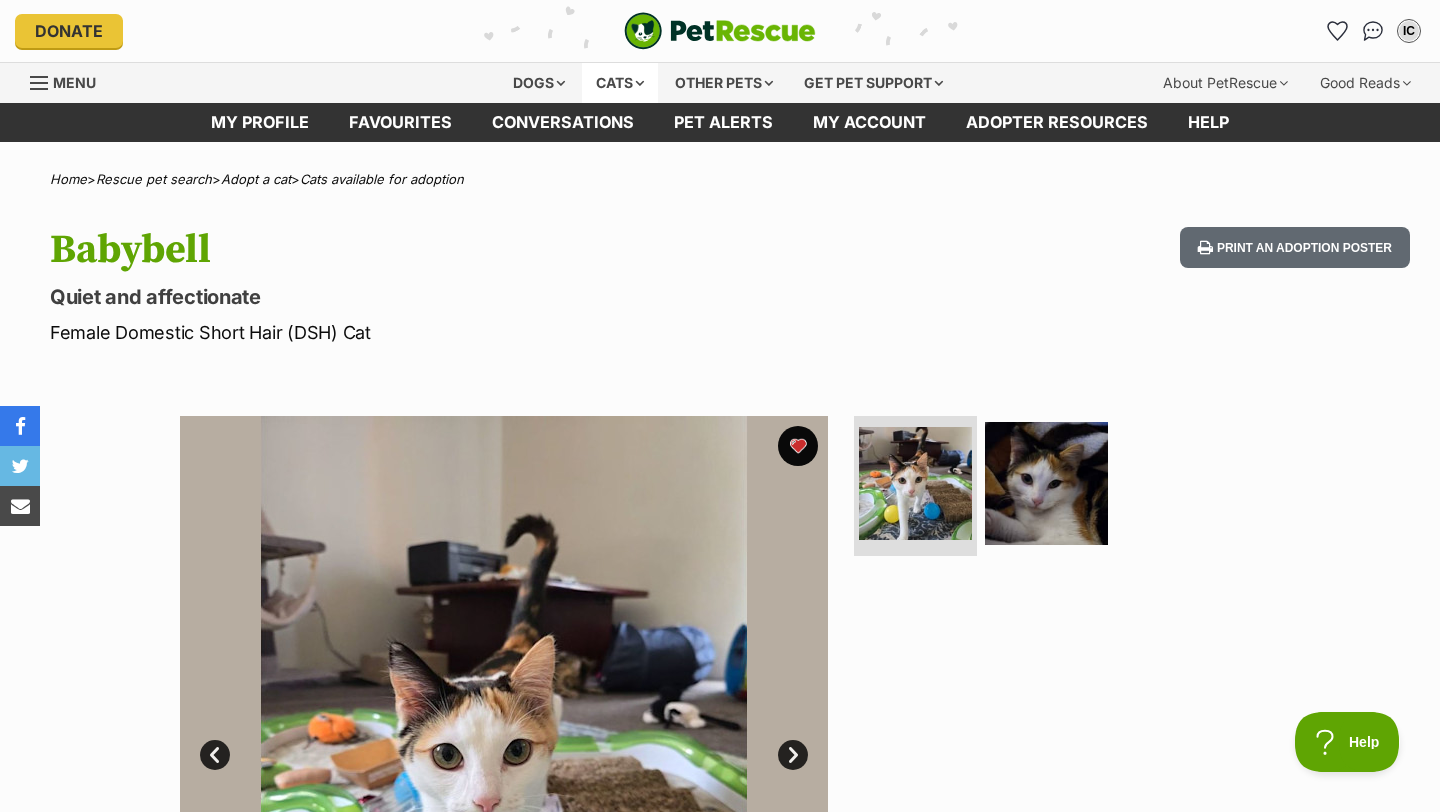 click on "Cats" at bounding box center (620, 83) 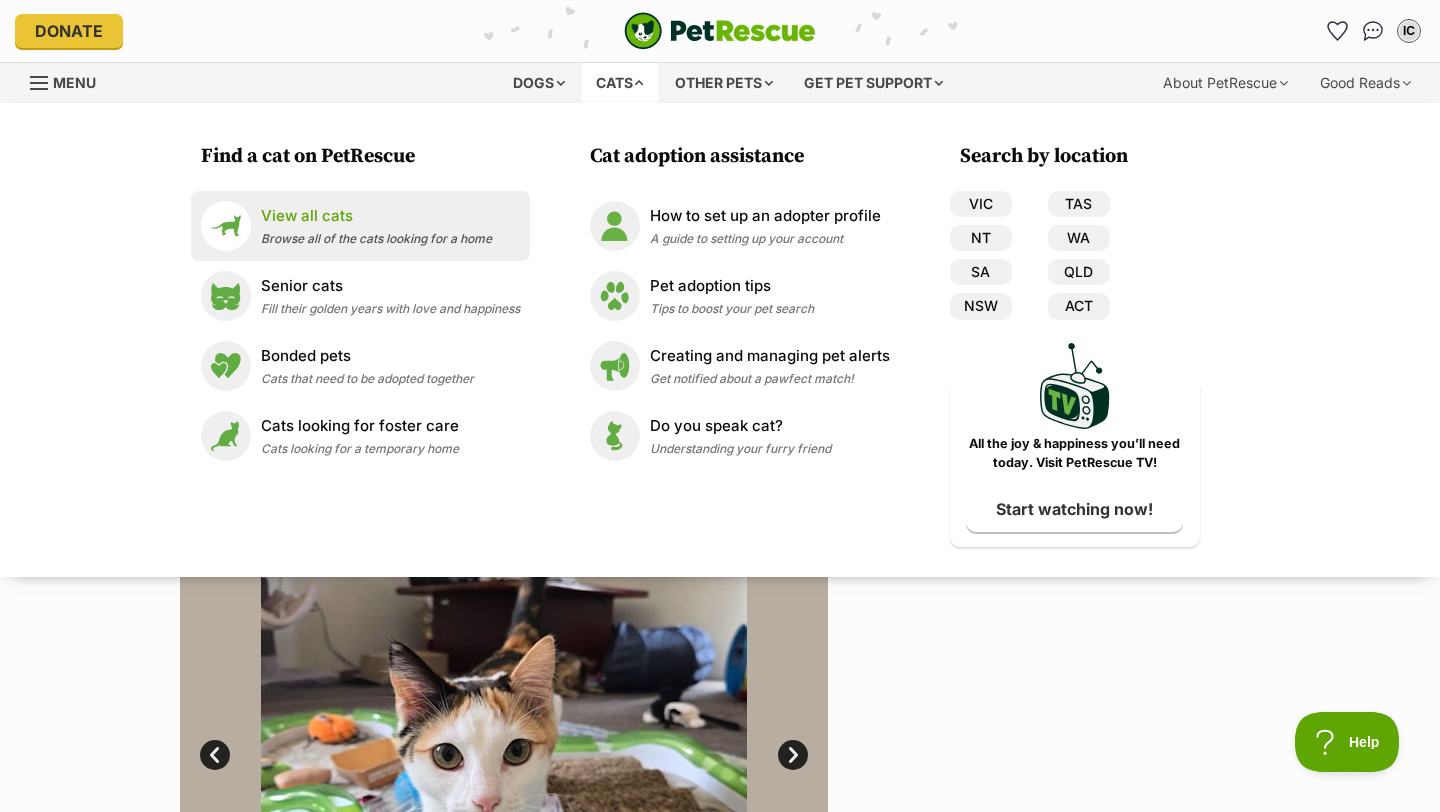 click on "View all cats" at bounding box center (376, 216) 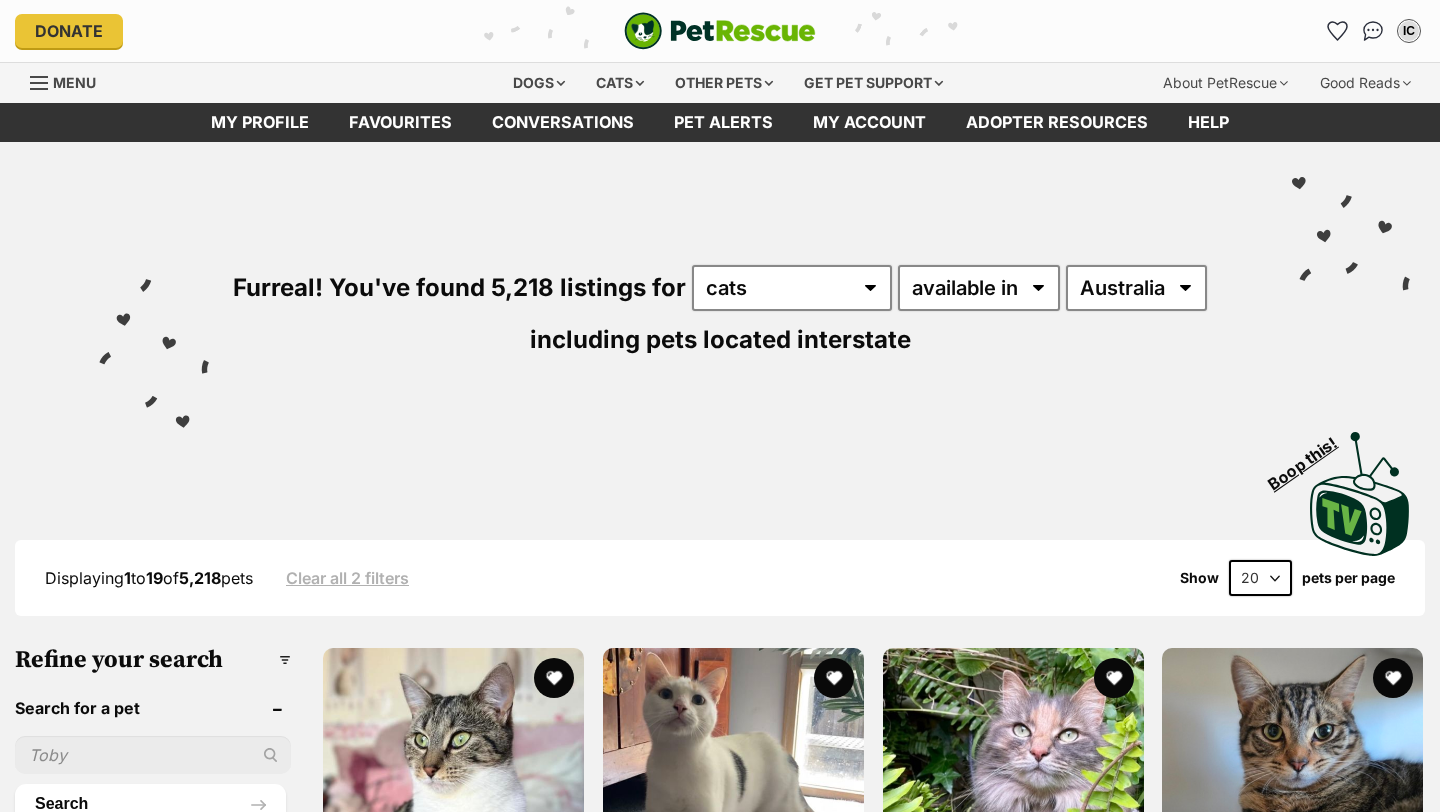 scroll, scrollTop: 0, scrollLeft: 0, axis: both 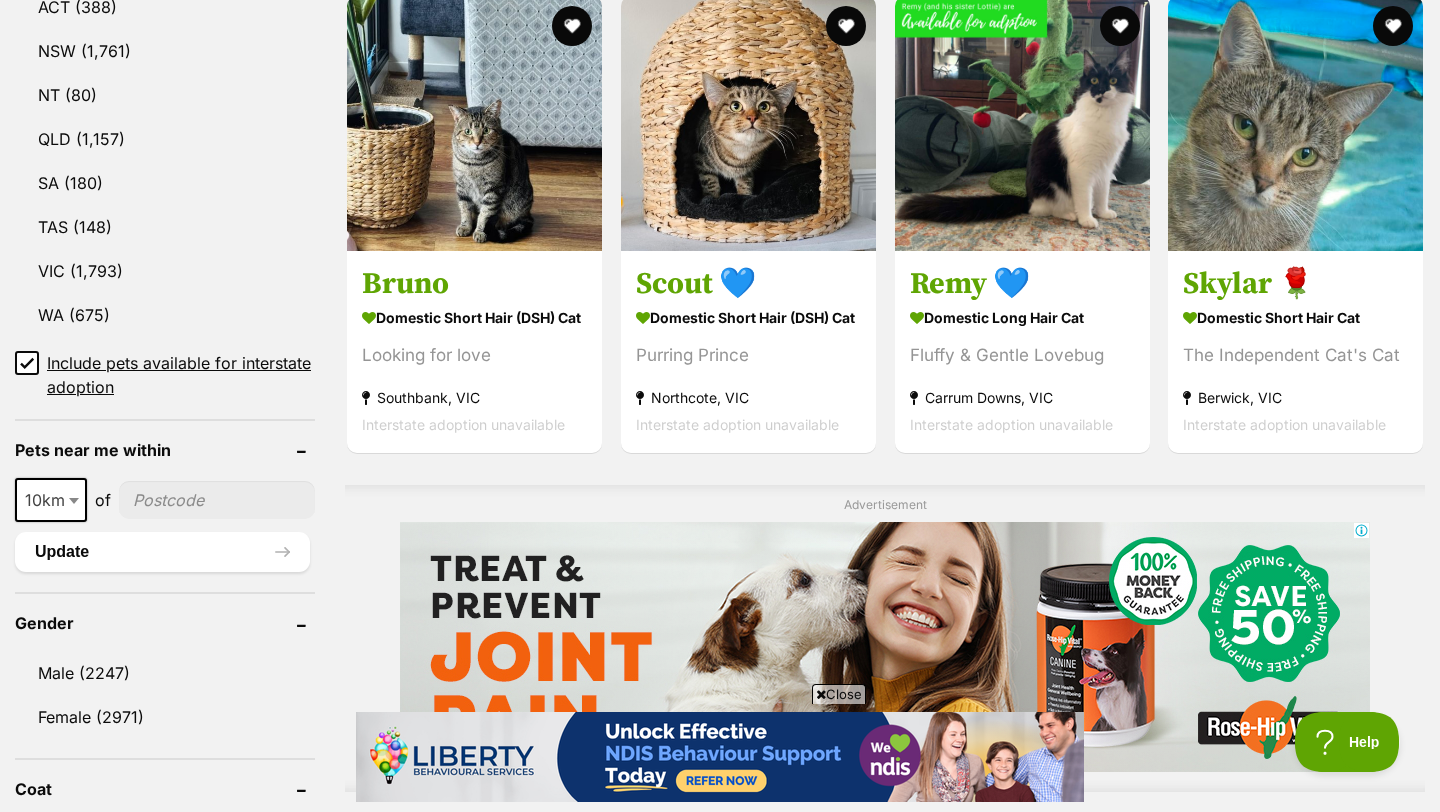 click at bounding box center [74, 501] 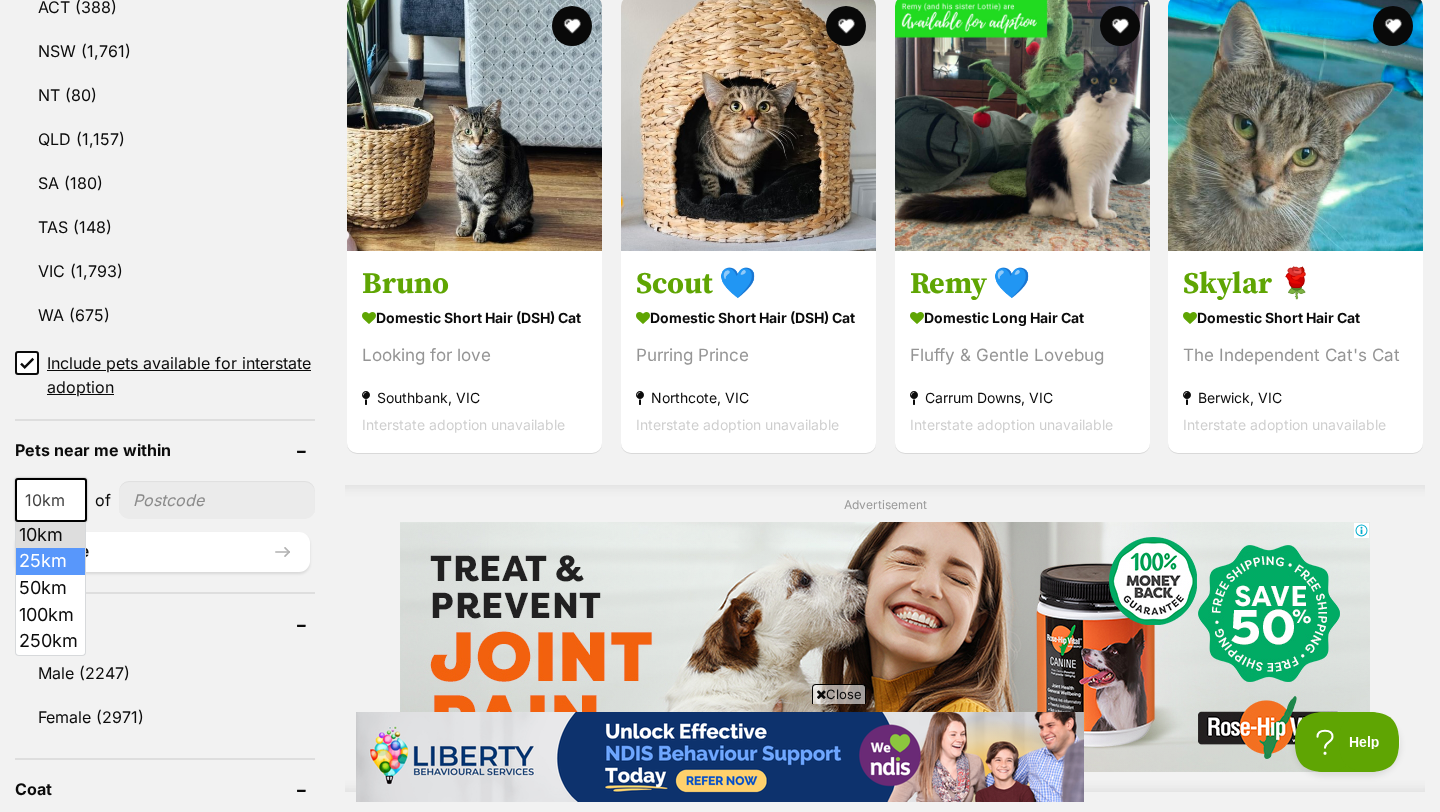 select on "25" 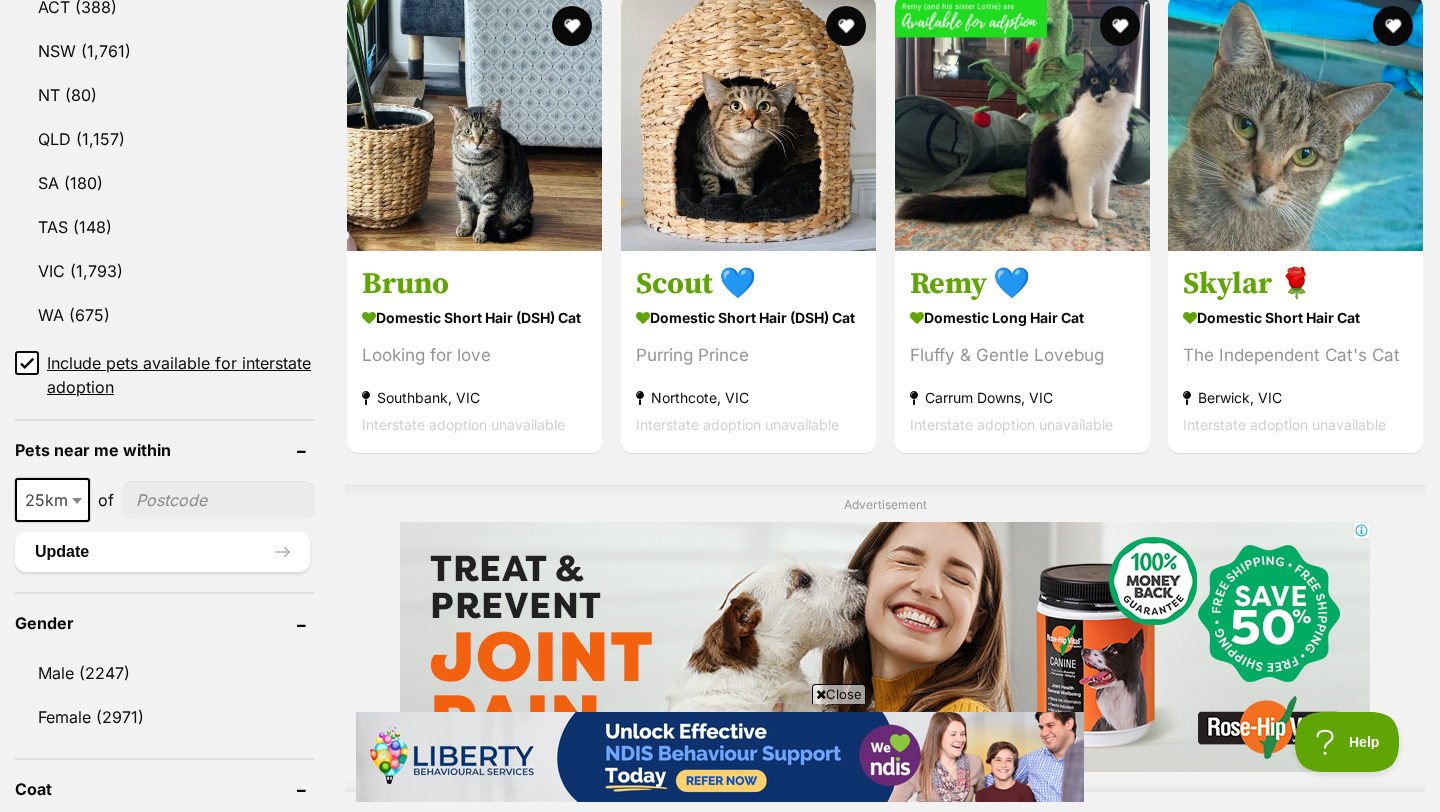 click at bounding box center [218, 500] 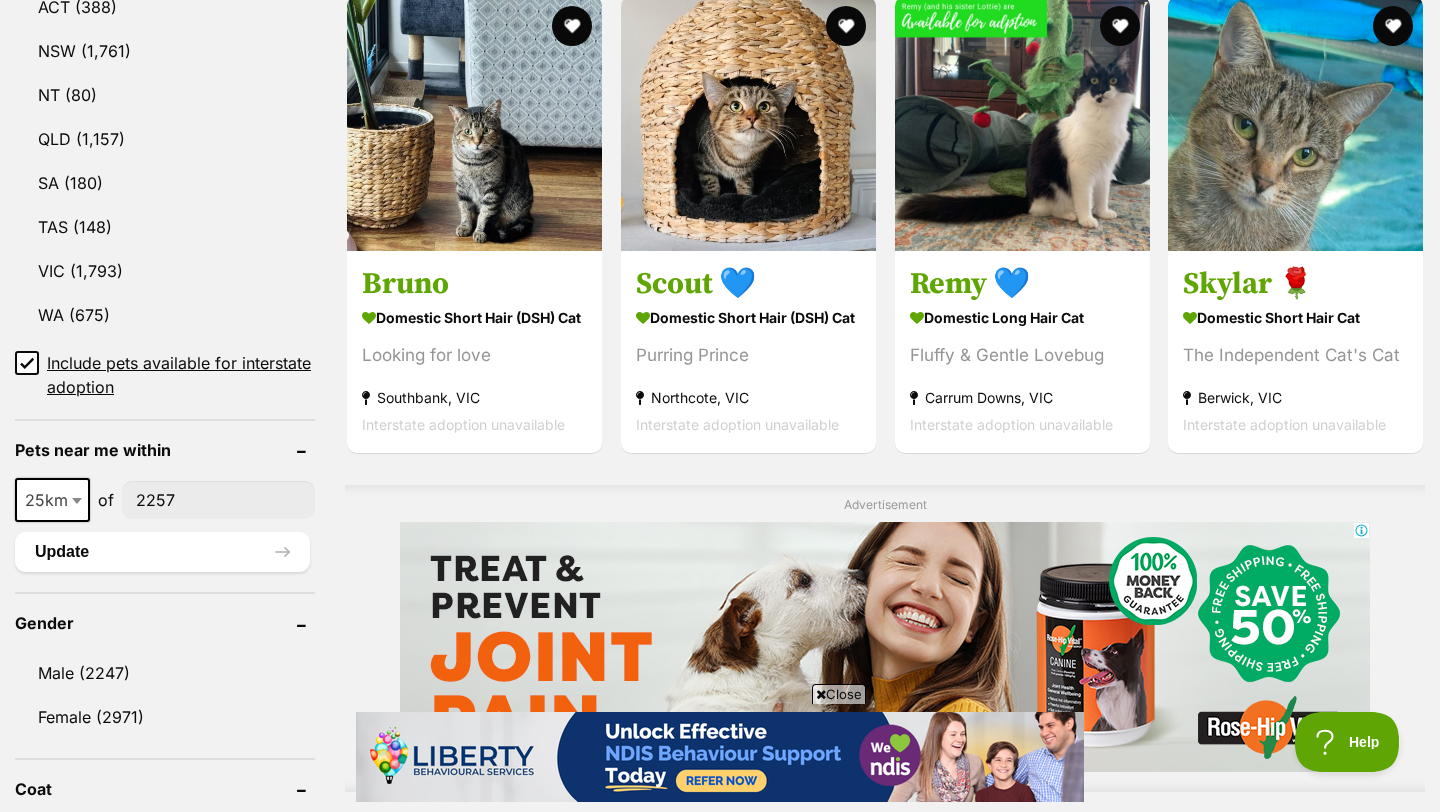 type on "2257" 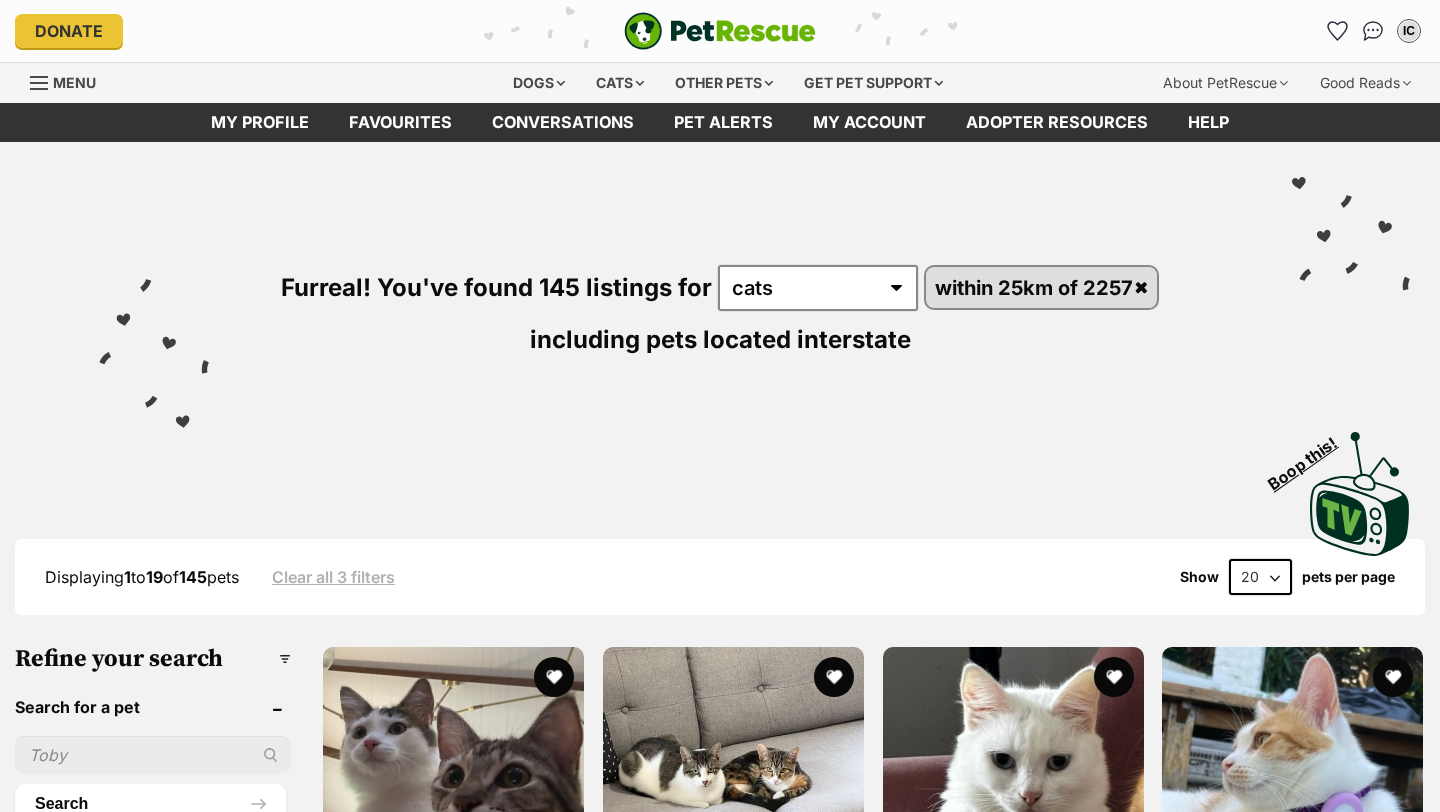 scroll, scrollTop: 96, scrollLeft: 0, axis: vertical 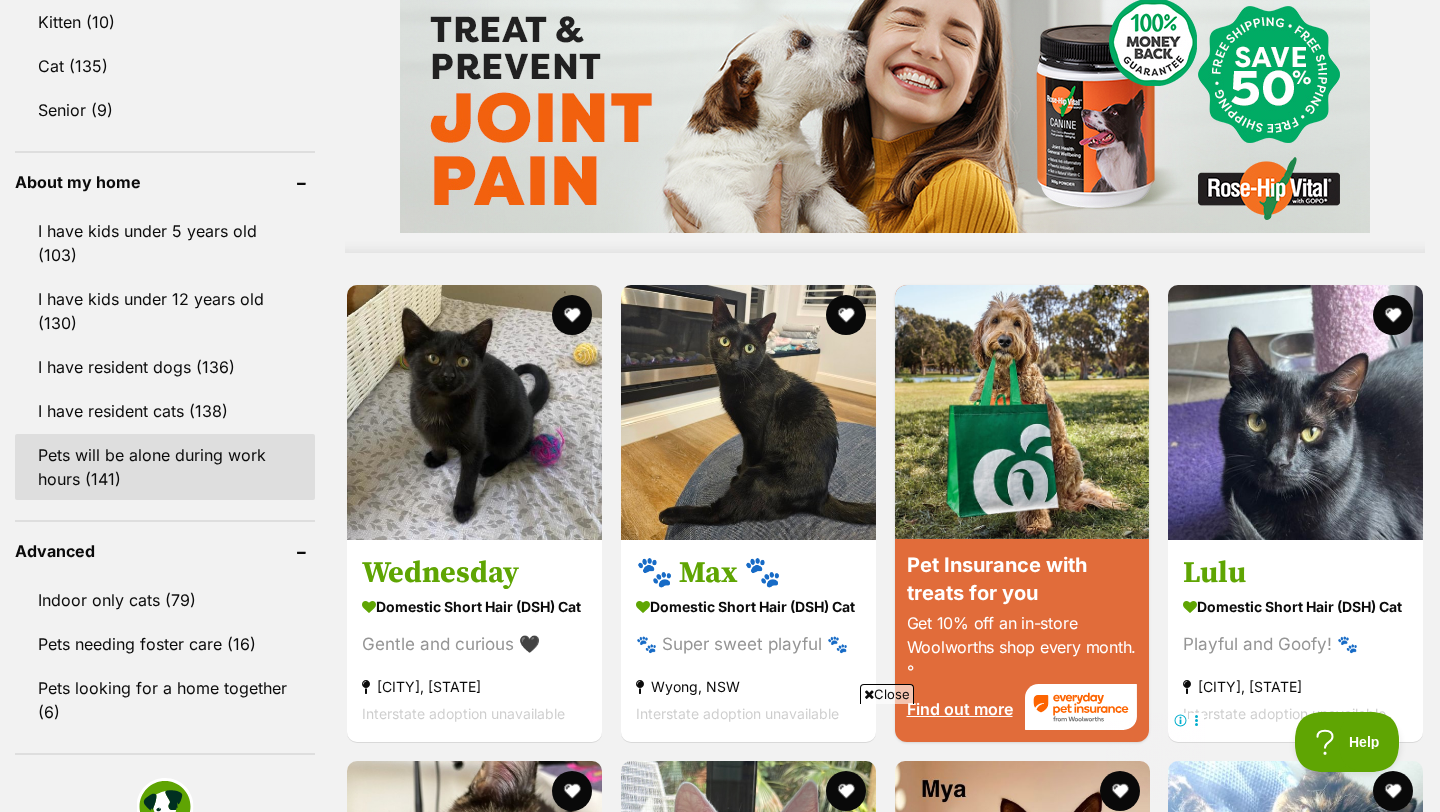 click on "Pets will be alone during work hours (141)" at bounding box center (165, 467) 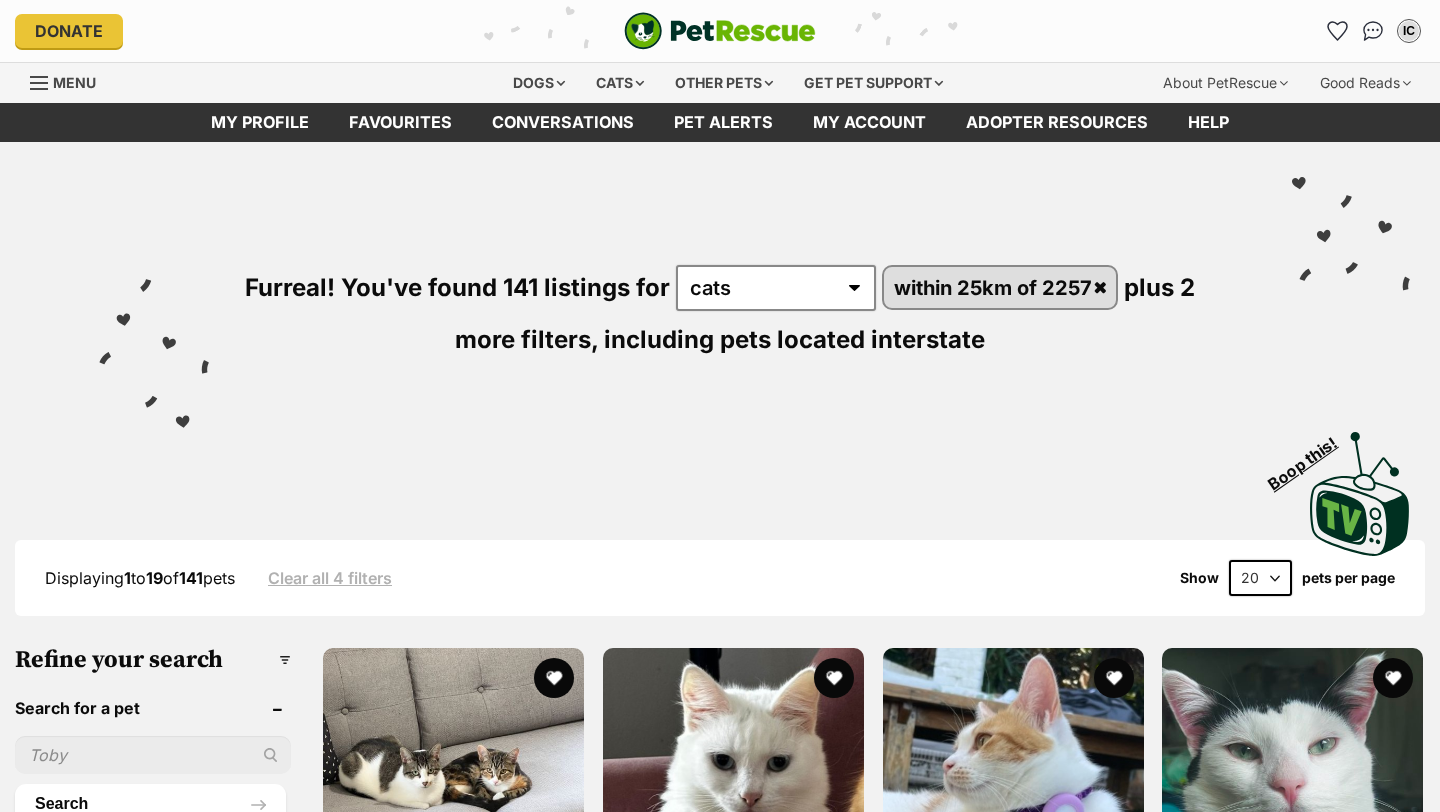 scroll, scrollTop: 549, scrollLeft: 0, axis: vertical 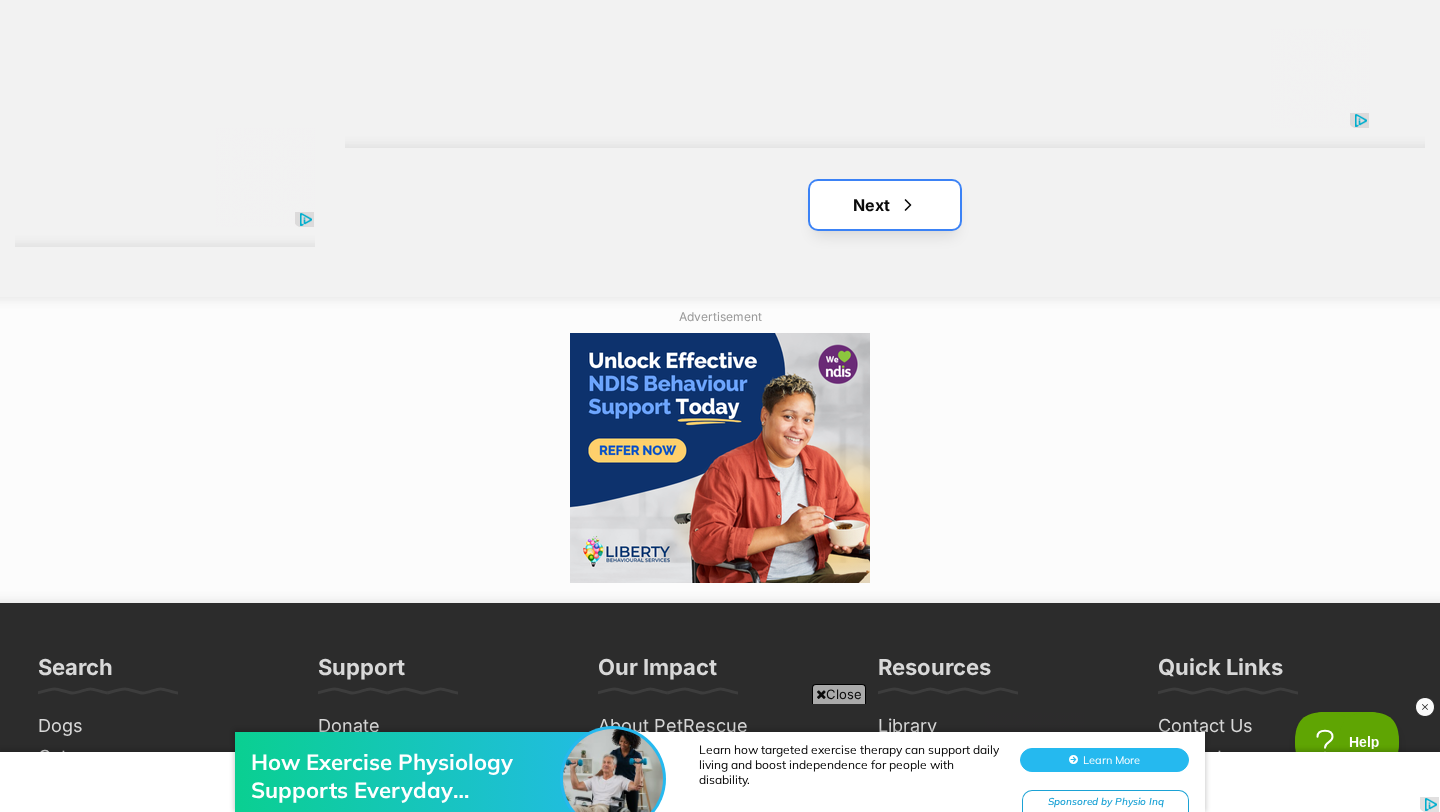click on "Next" at bounding box center (885, 205) 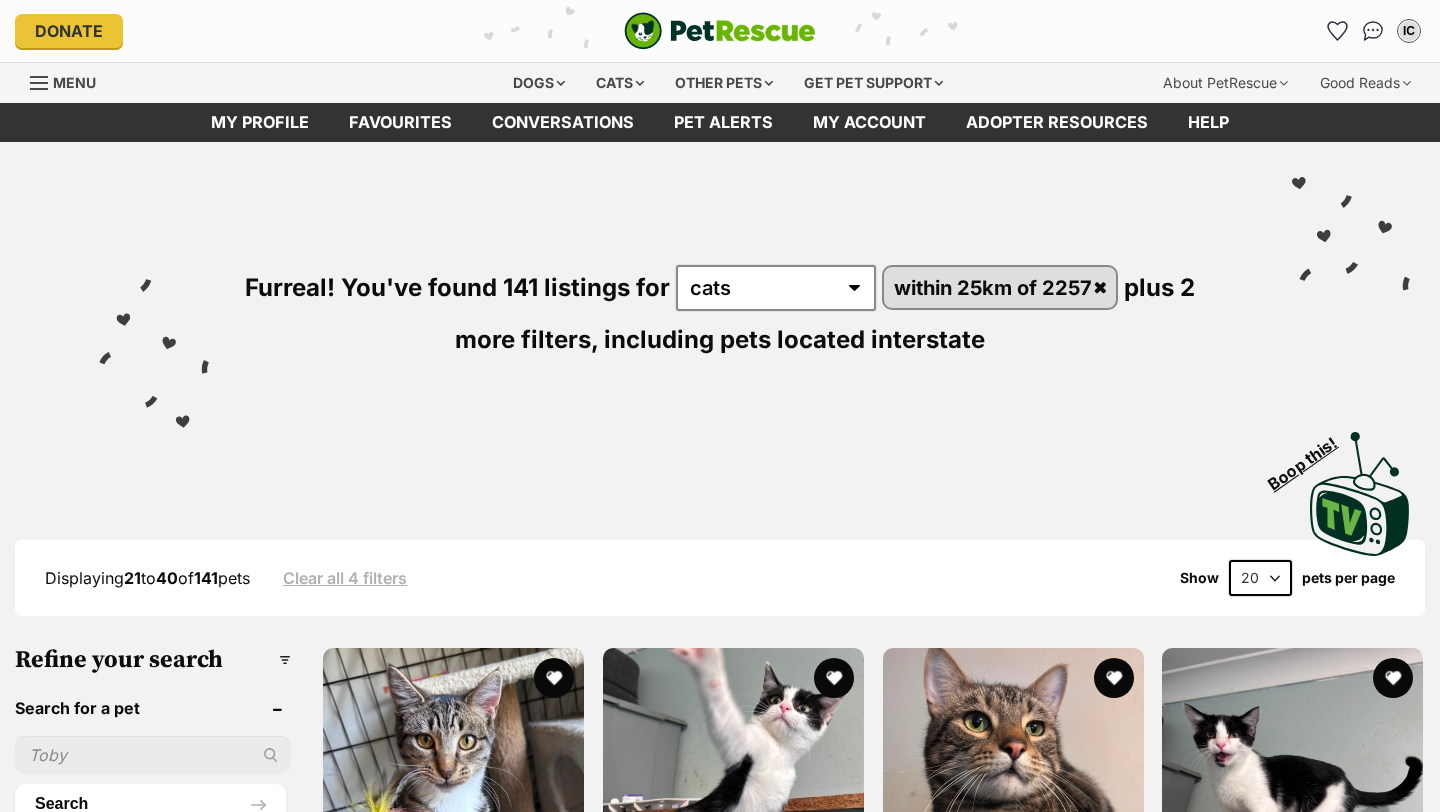 scroll, scrollTop: 0, scrollLeft: 0, axis: both 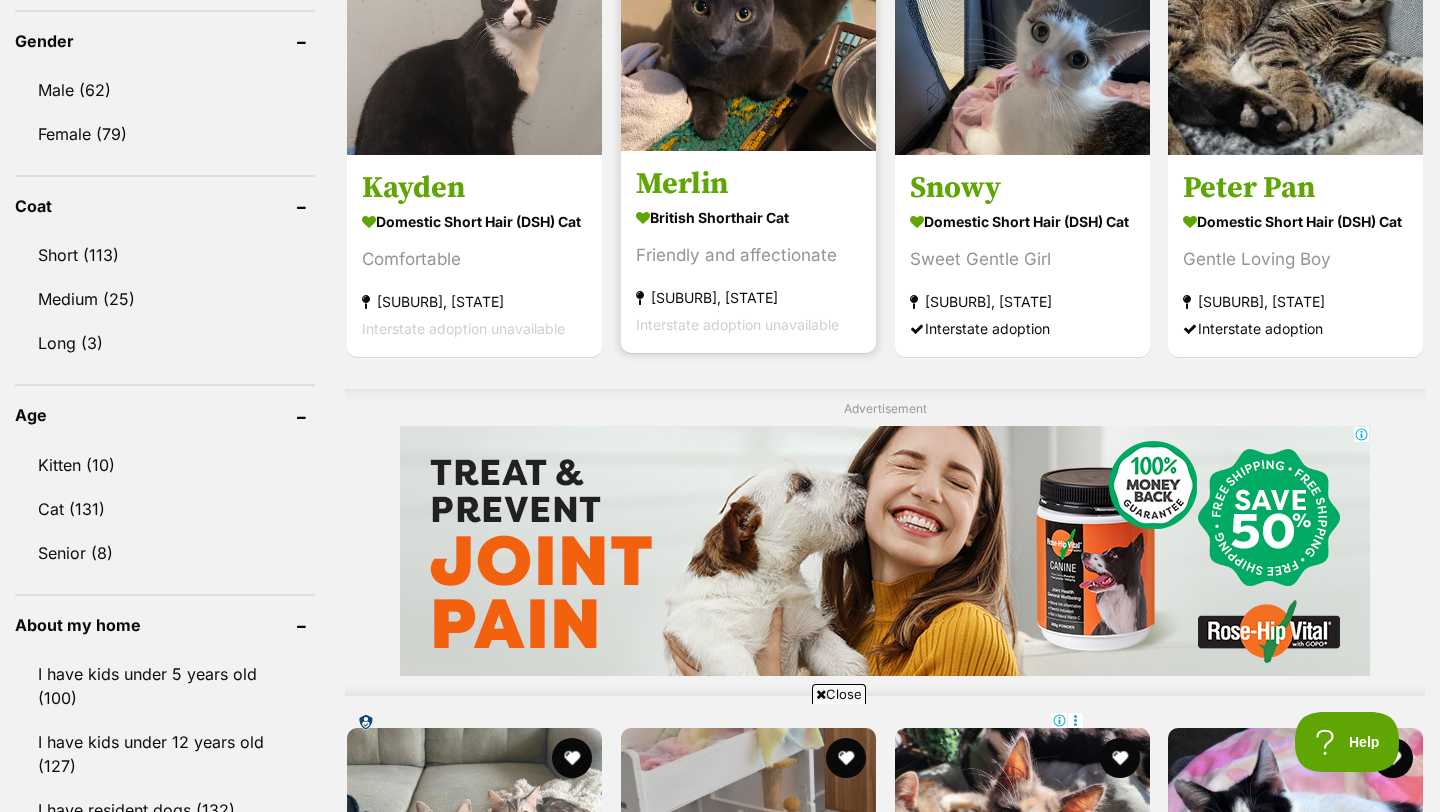 click on "Merlin" at bounding box center [748, 184] 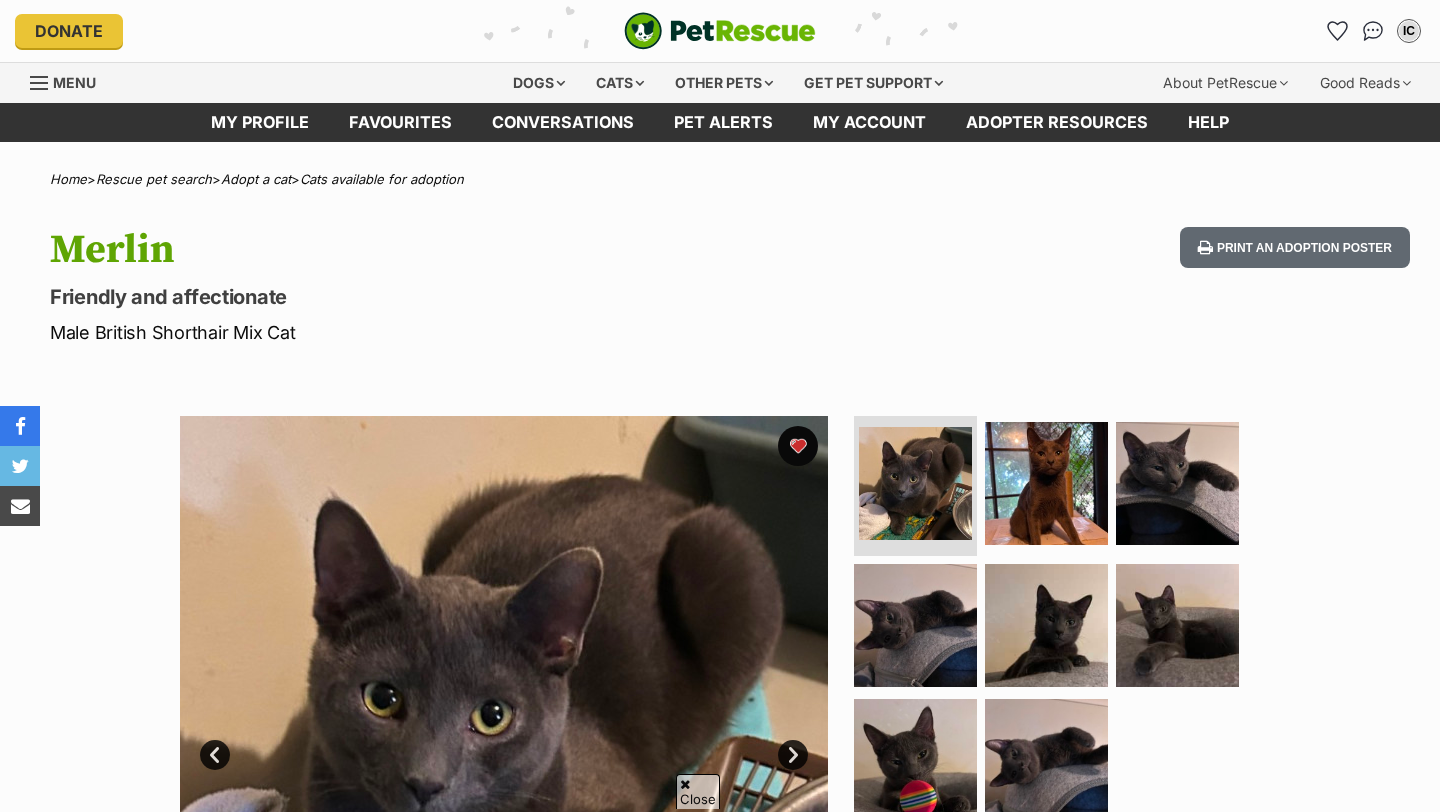 scroll, scrollTop: 1019, scrollLeft: 0, axis: vertical 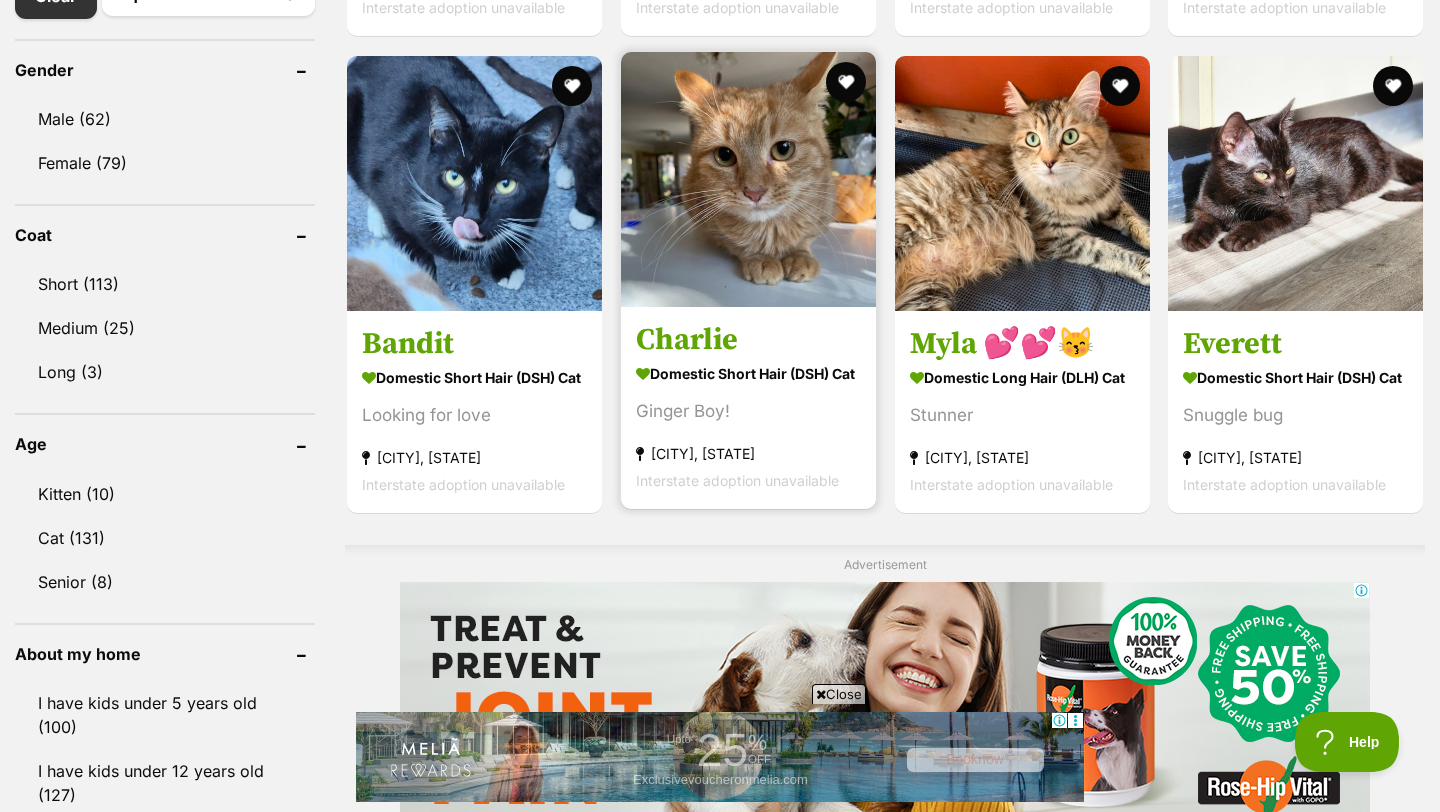 click on "Charlie" at bounding box center [748, 340] 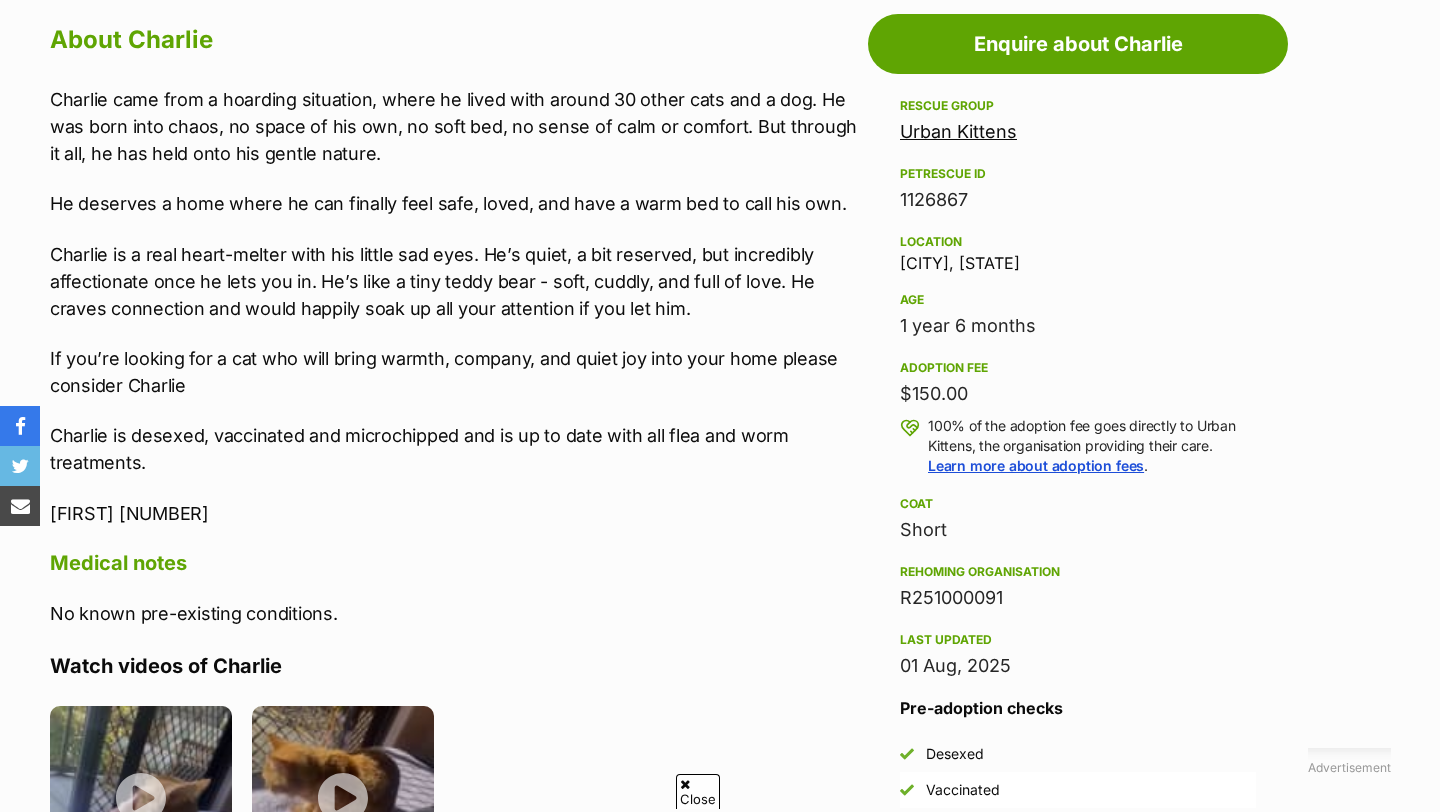 scroll, scrollTop: 1183, scrollLeft: 0, axis: vertical 